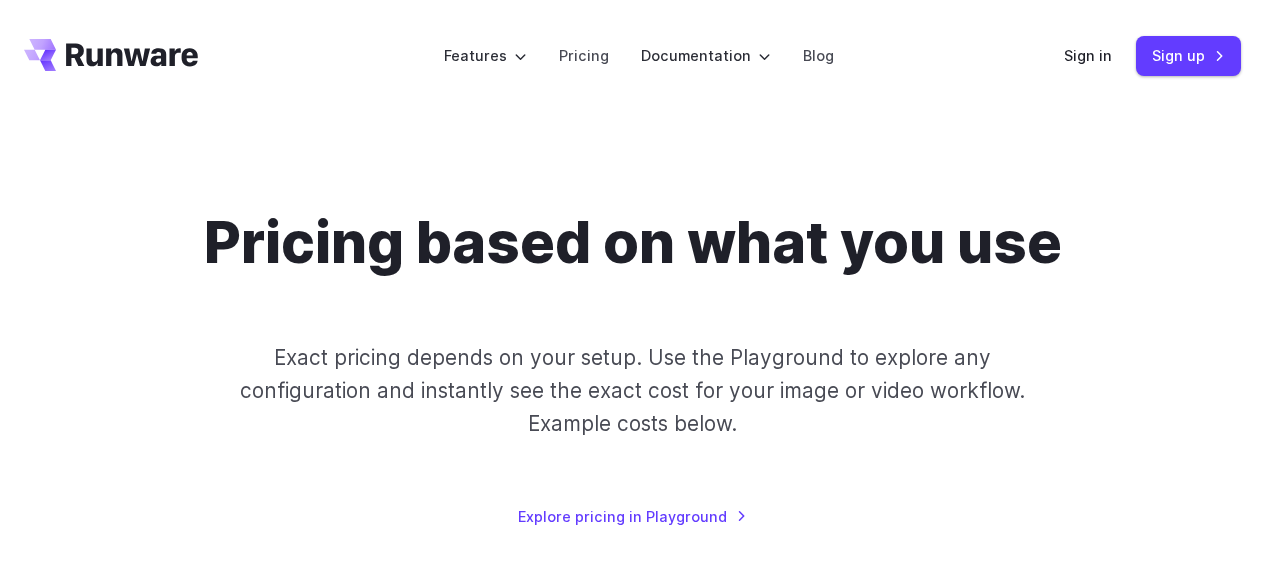 scroll, scrollTop: 0, scrollLeft: 0, axis: both 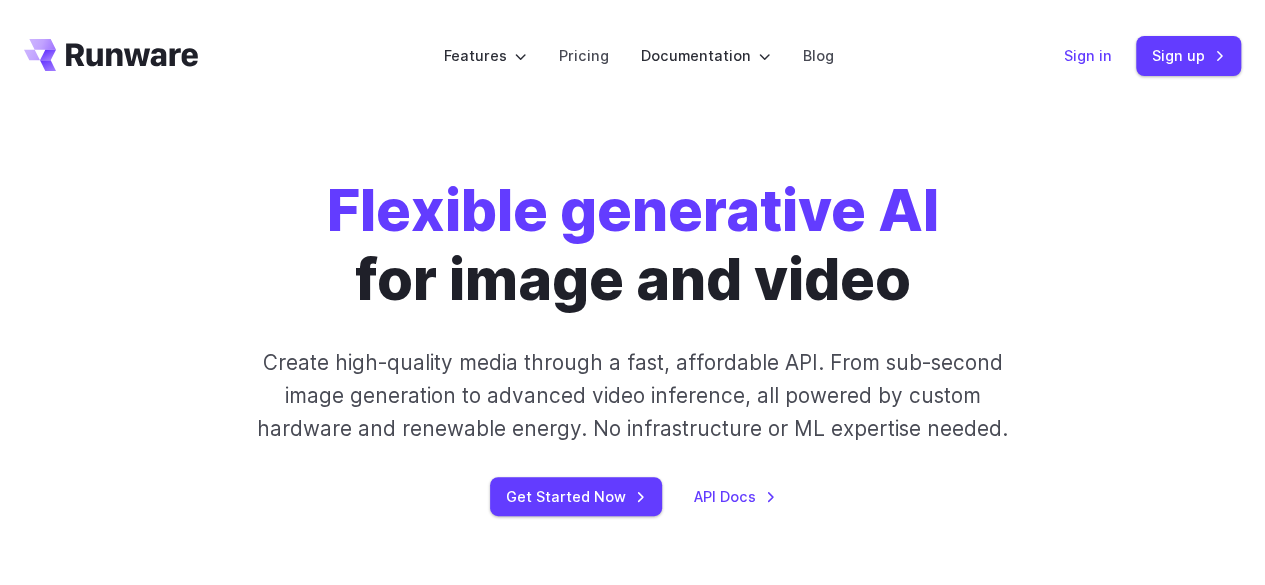 click on "Sign in" at bounding box center [1088, 55] 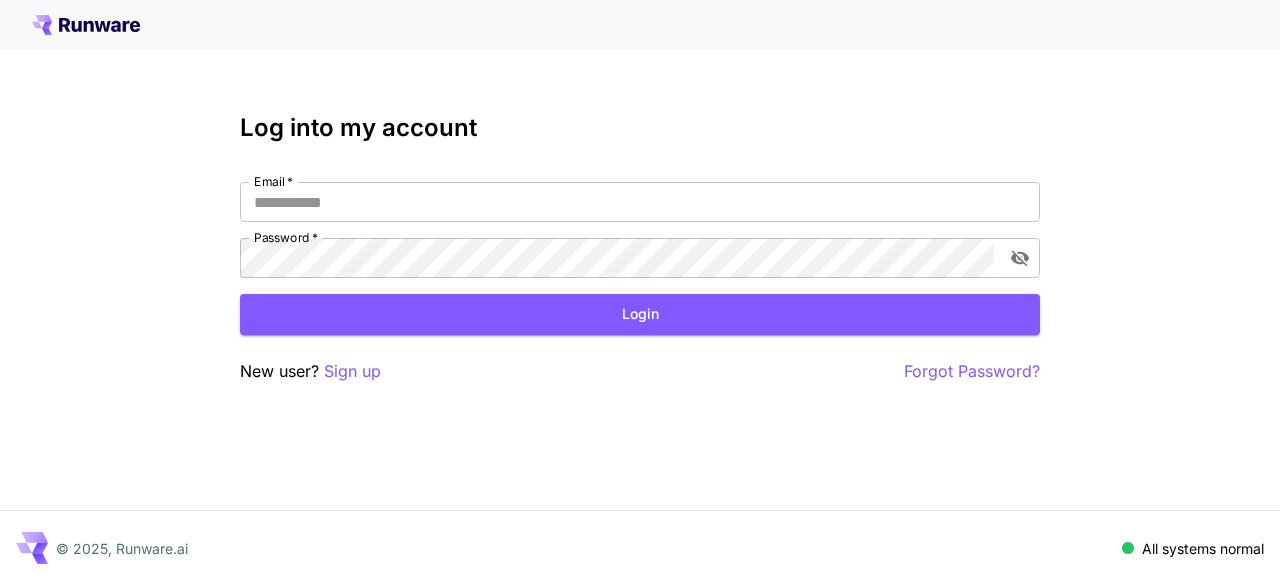 scroll, scrollTop: 0, scrollLeft: 0, axis: both 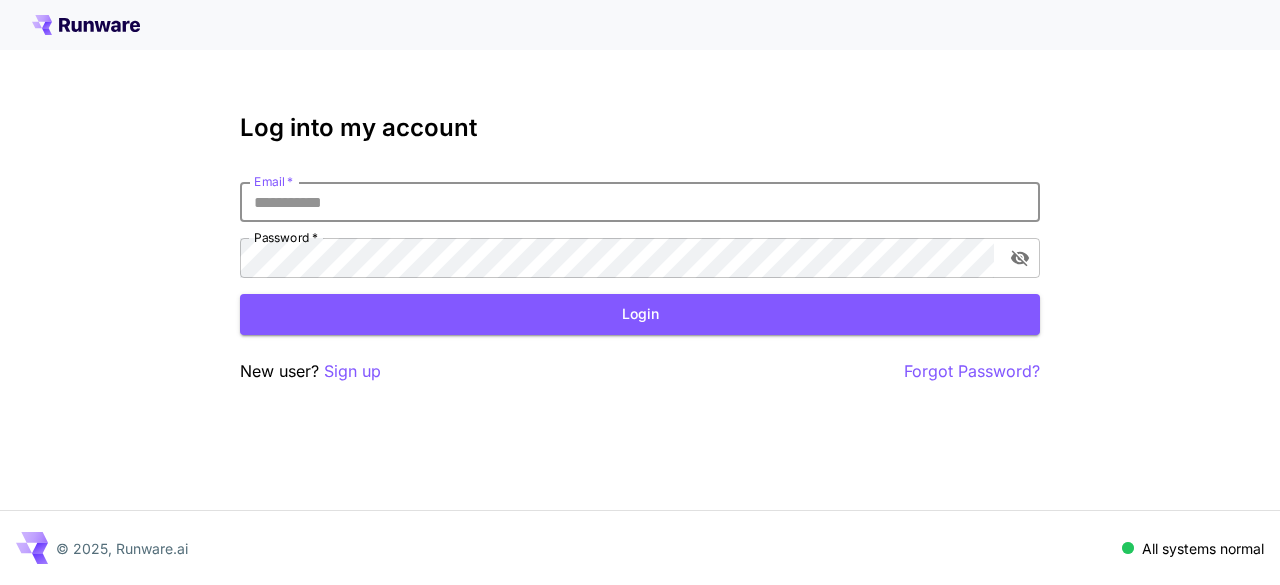 click on "Email   *" at bounding box center (640, 202) 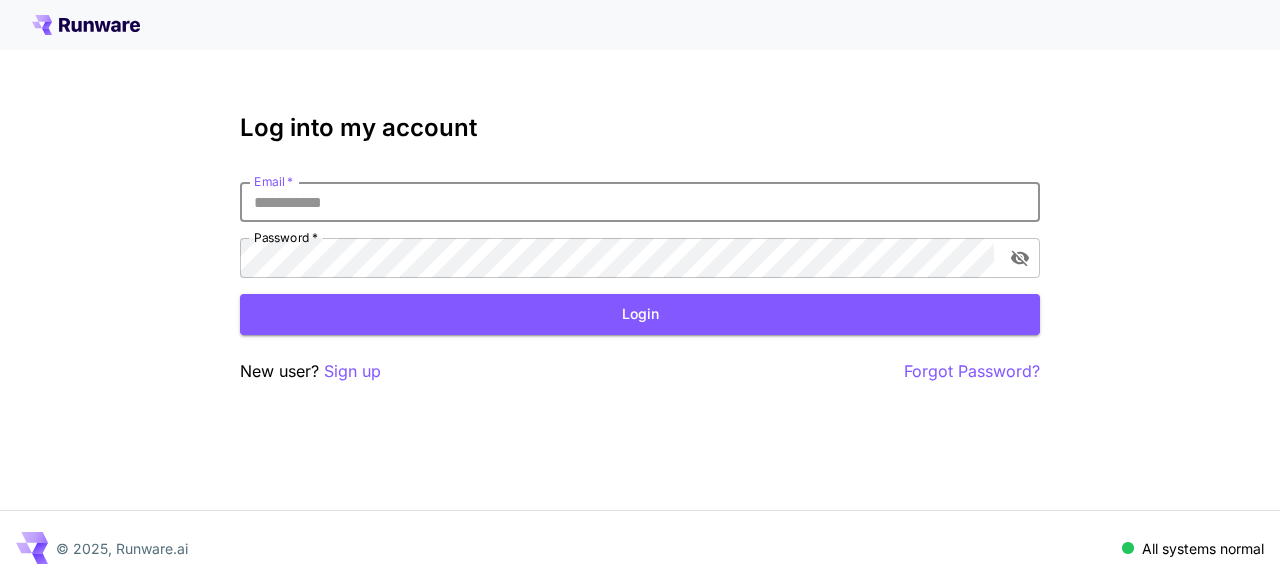 type on "**********" 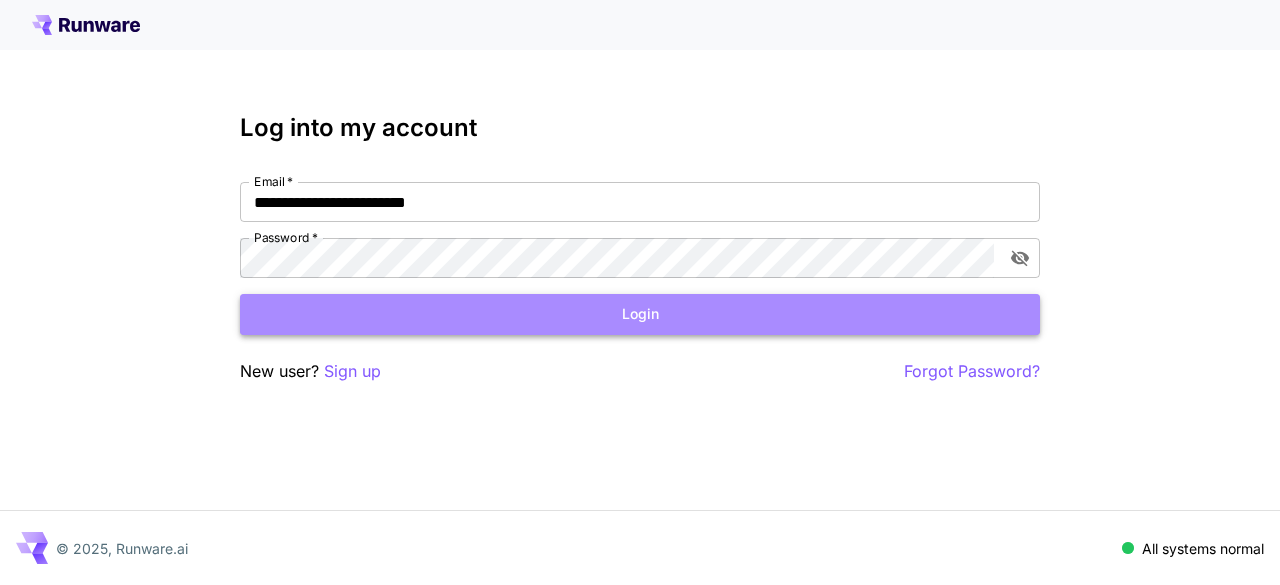 click on "Login" at bounding box center [640, 314] 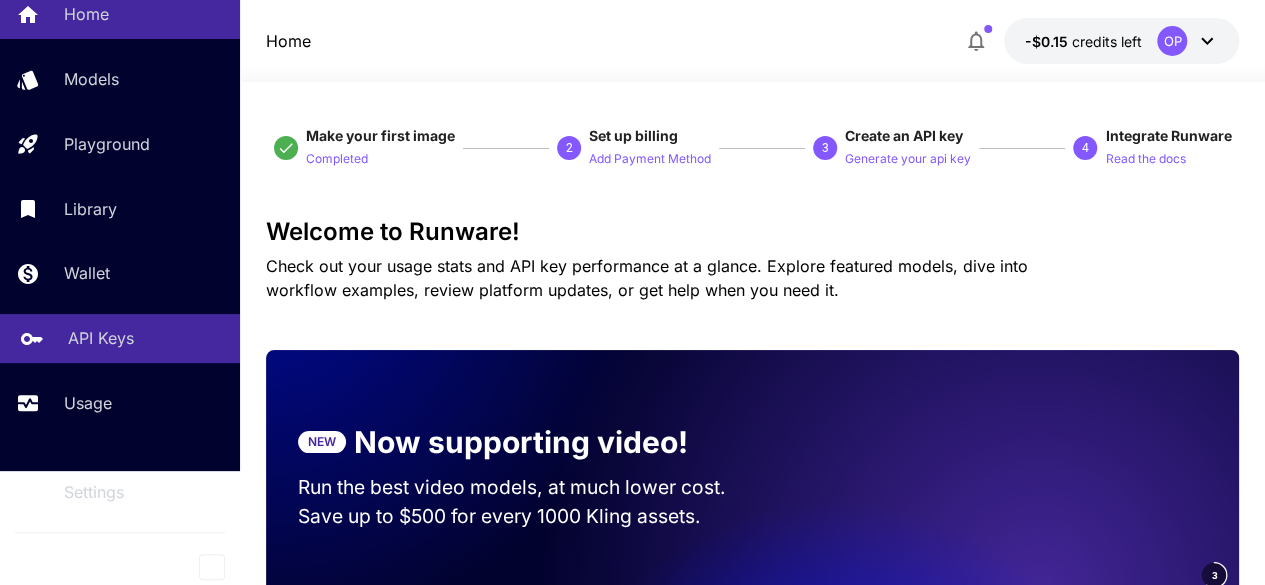 scroll, scrollTop: 0, scrollLeft: 0, axis: both 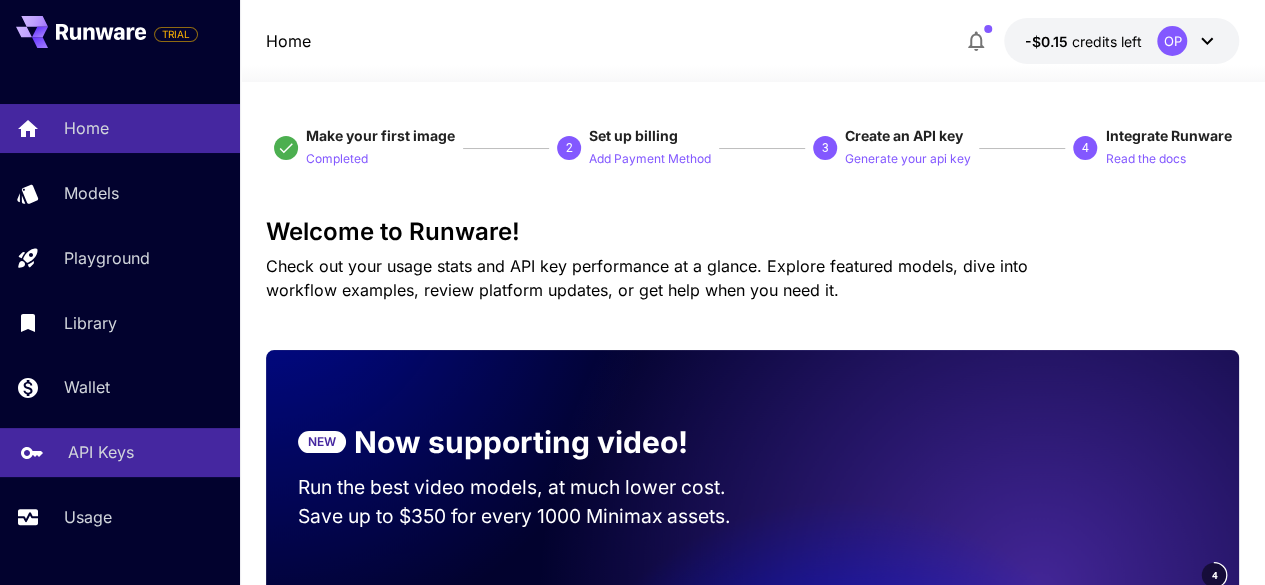click on "API Keys" at bounding box center [146, 452] 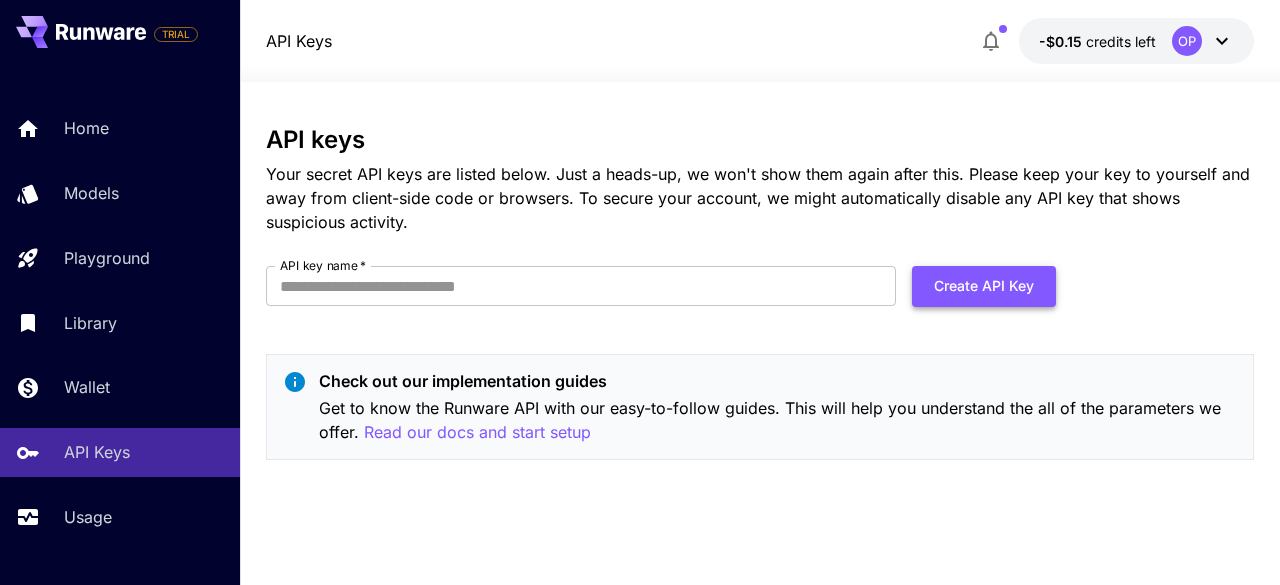 click on "Create API Key" at bounding box center [984, 286] 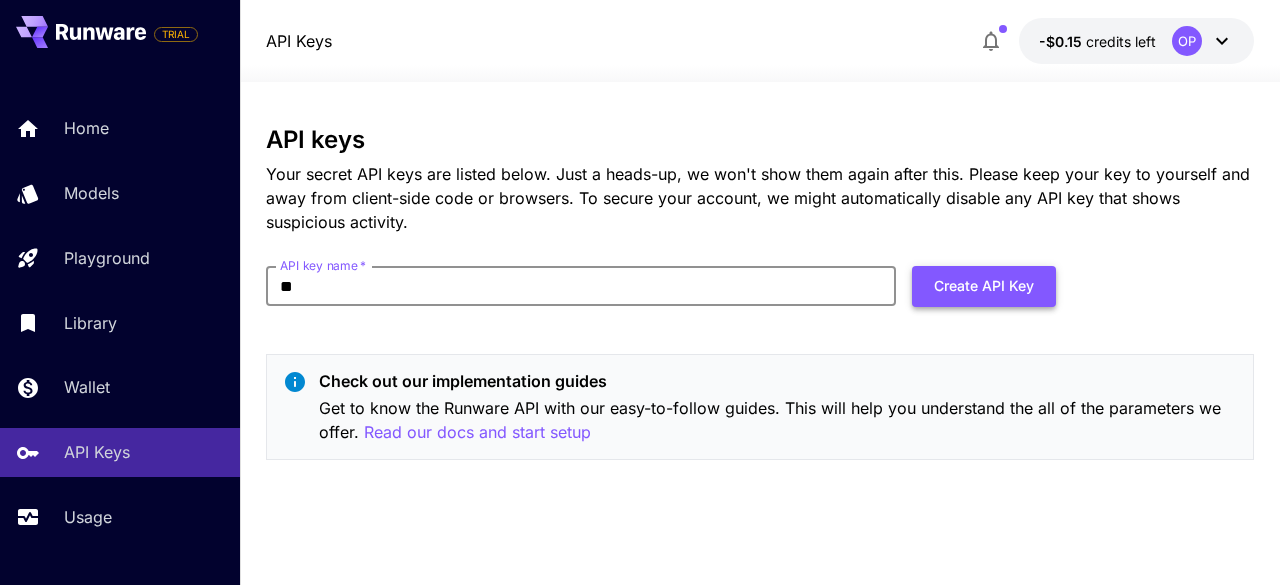 type on "*" 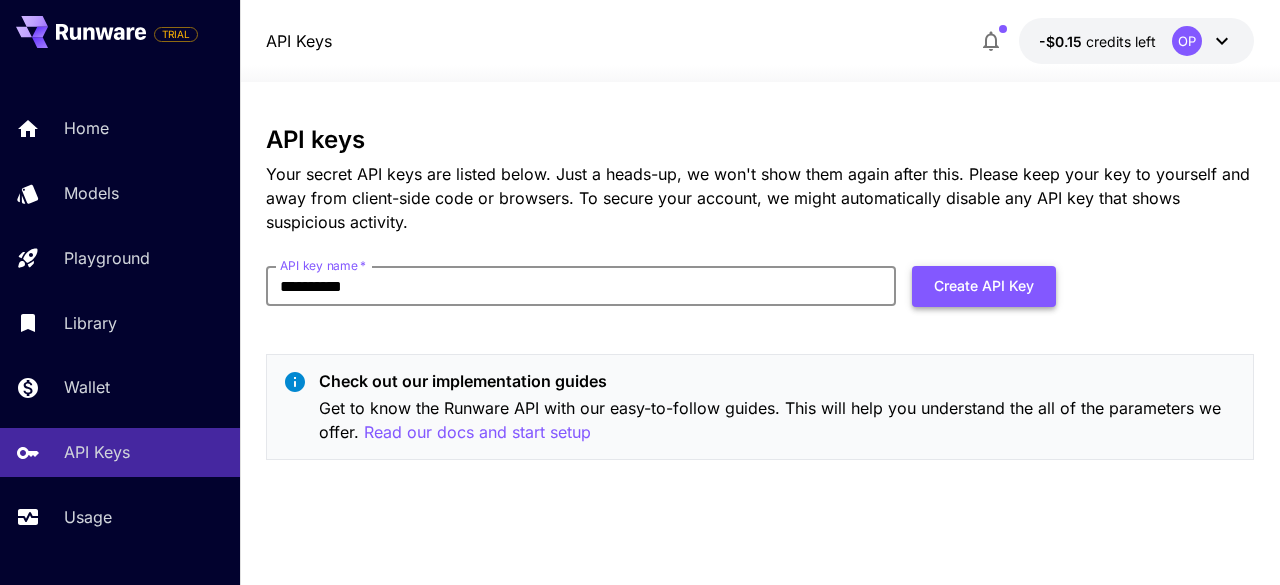 type on "**********" 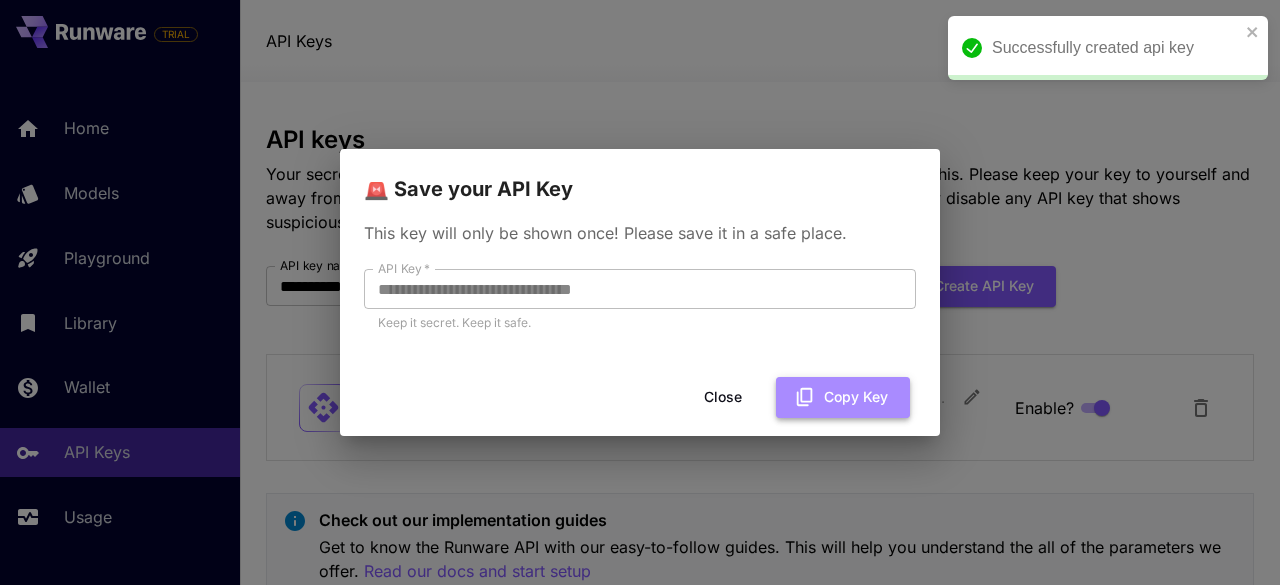 click on "Copy Key" at bounding box center (843, 397) 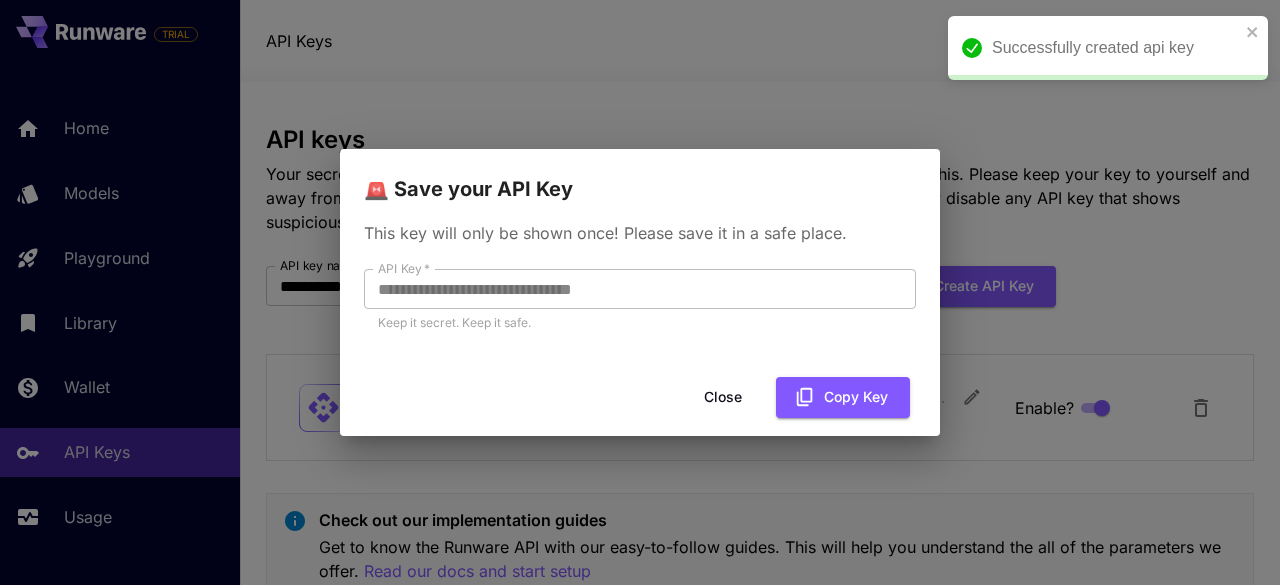 type 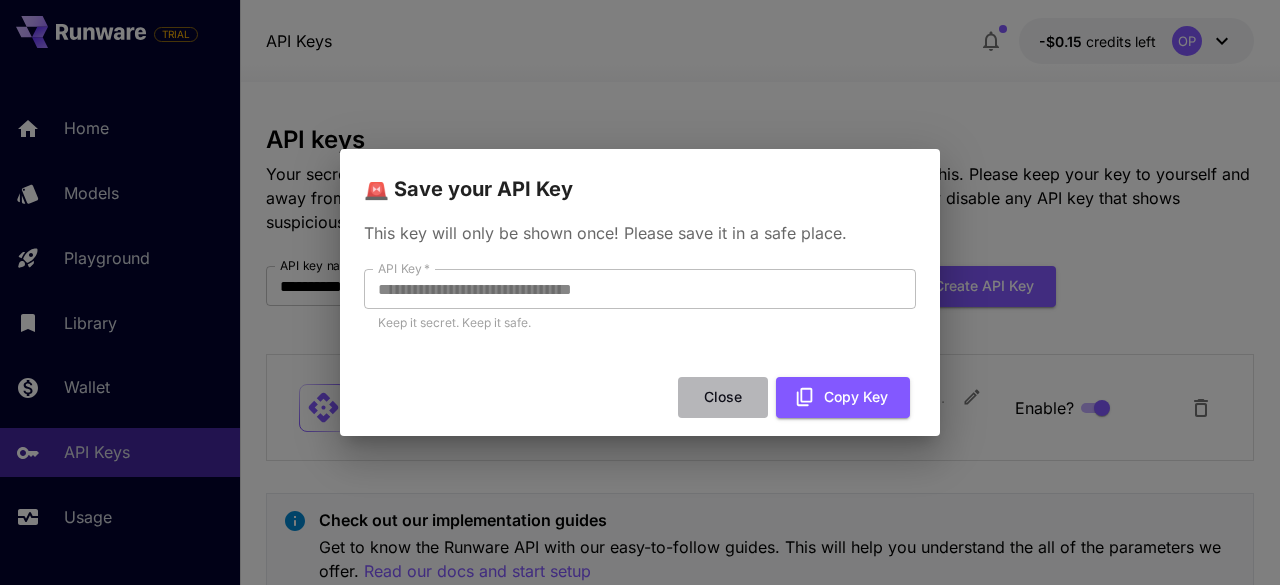 click on "Close" at bounding box center [723, 397] 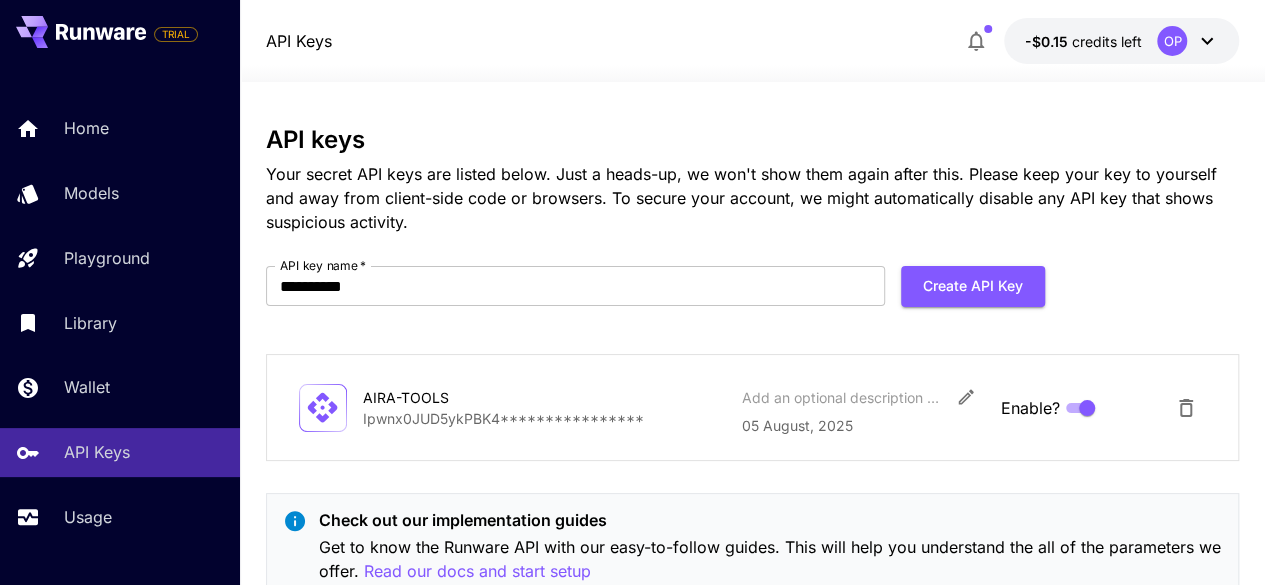 click on "API keys" at bounding box center [753, 140] 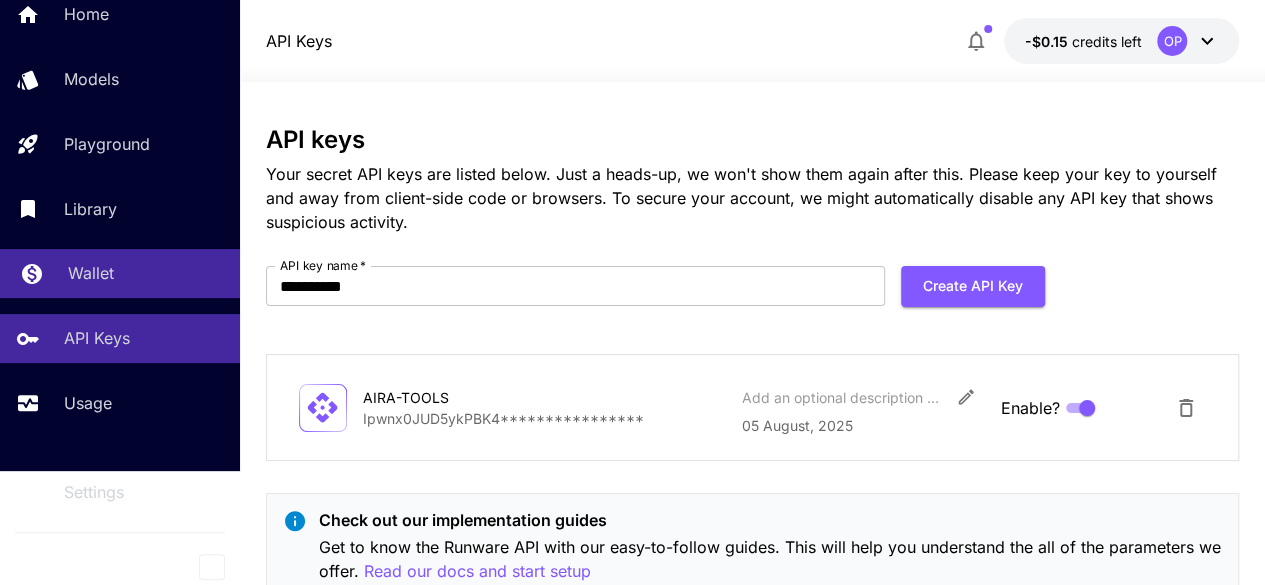 scroll, scrollTop: 0, scrollLeft: 0, axis: both 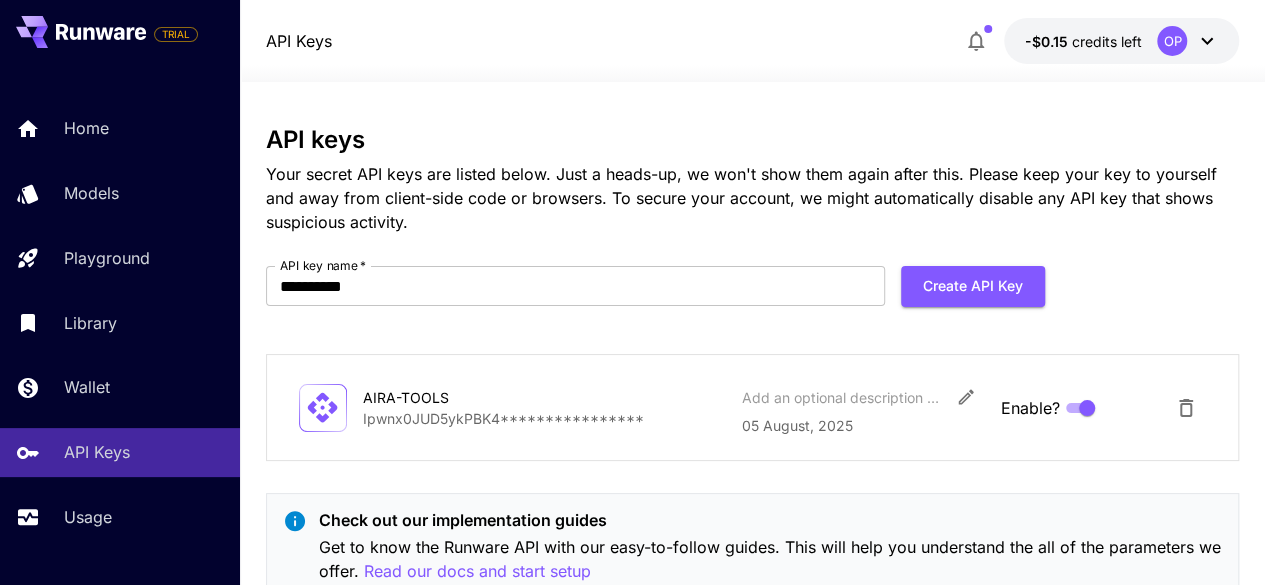 click 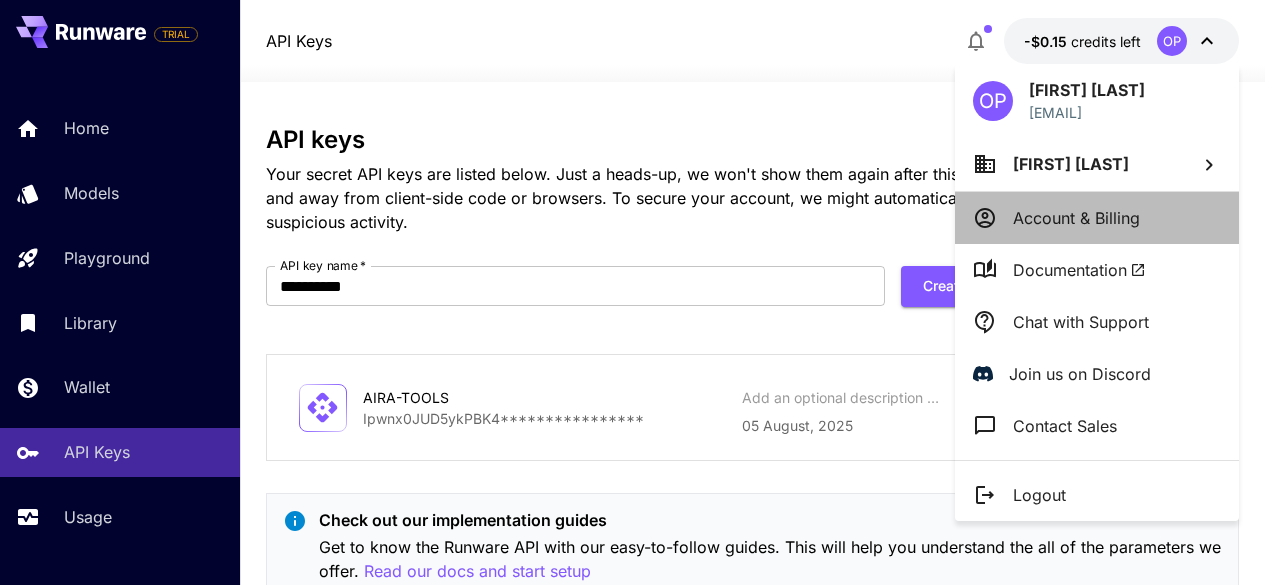 click on "Account & Billing" at bounding box center [1076, 218] 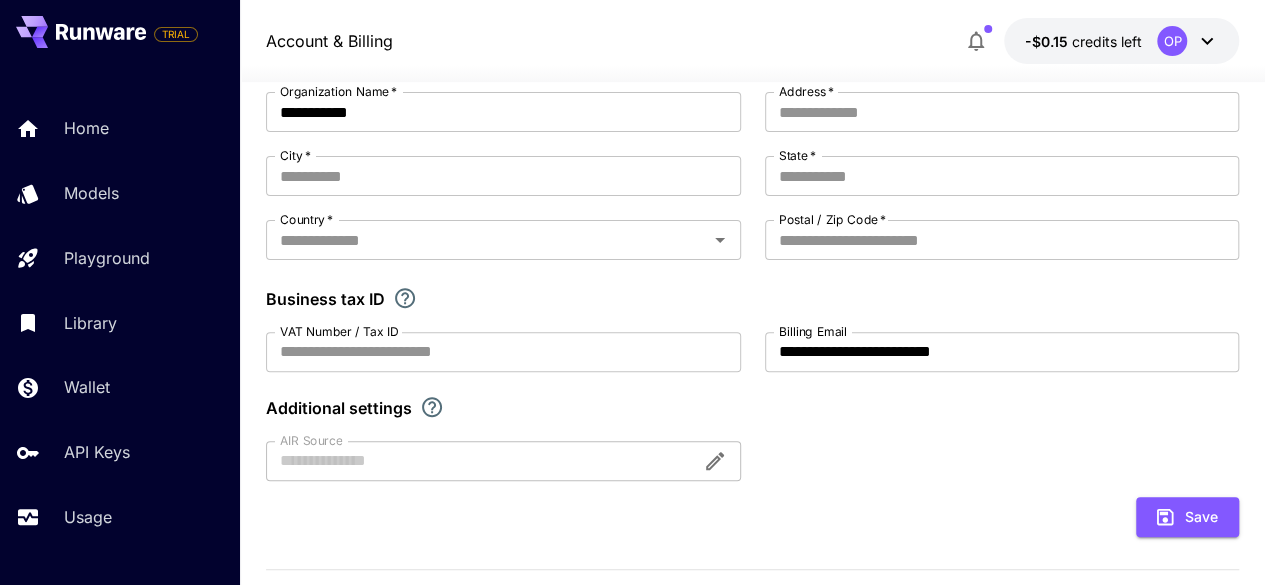 scroll, scrollTop: 0, scrollLeft: 0, axis: both 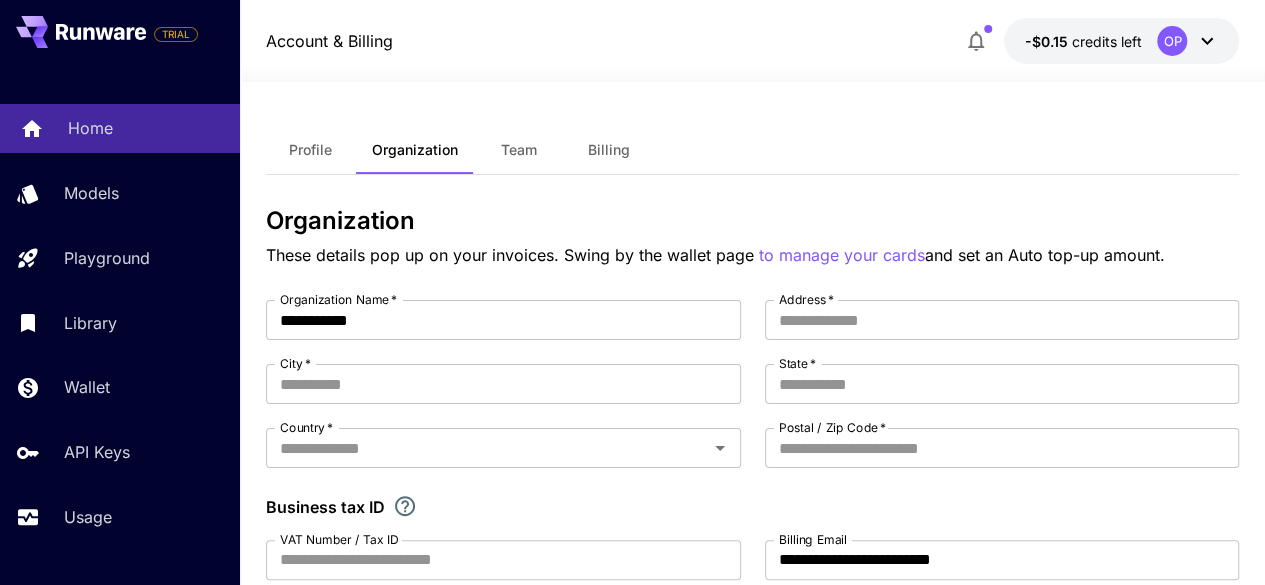 click on "Home" at bounding box center (90, 128) 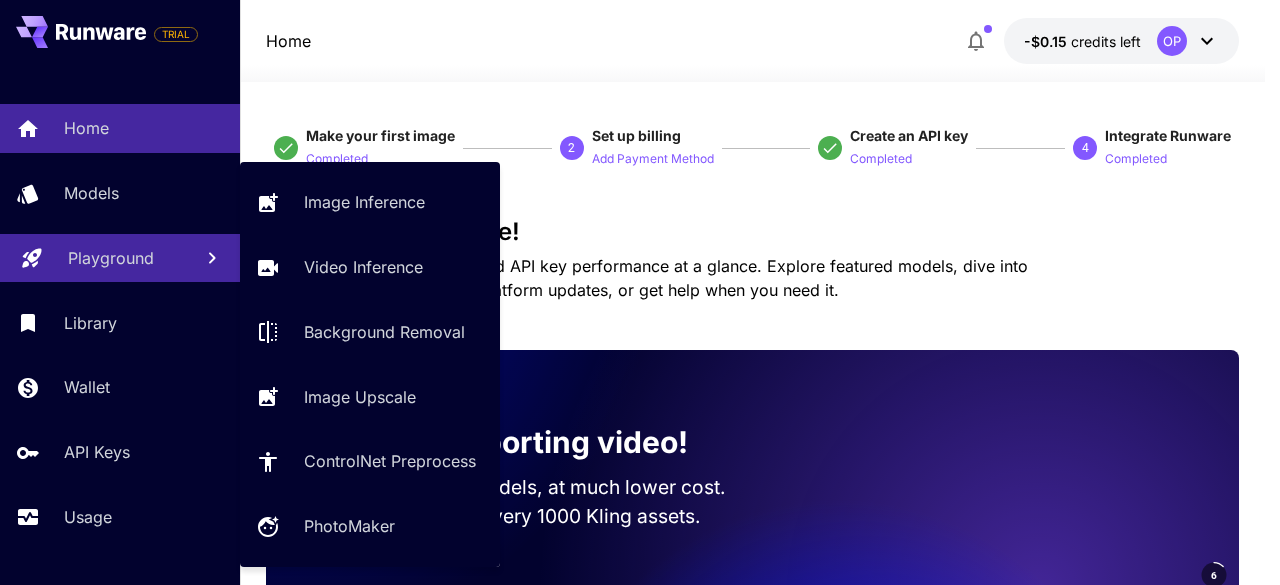click on "Video Inference" at bounding box center [370, 267] 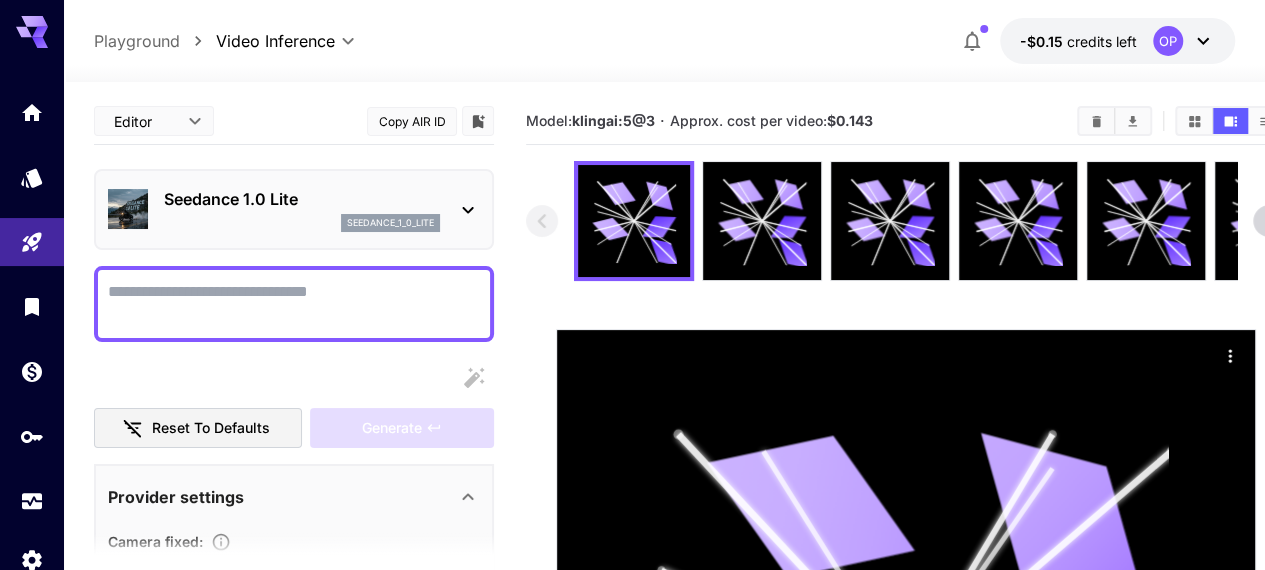 click 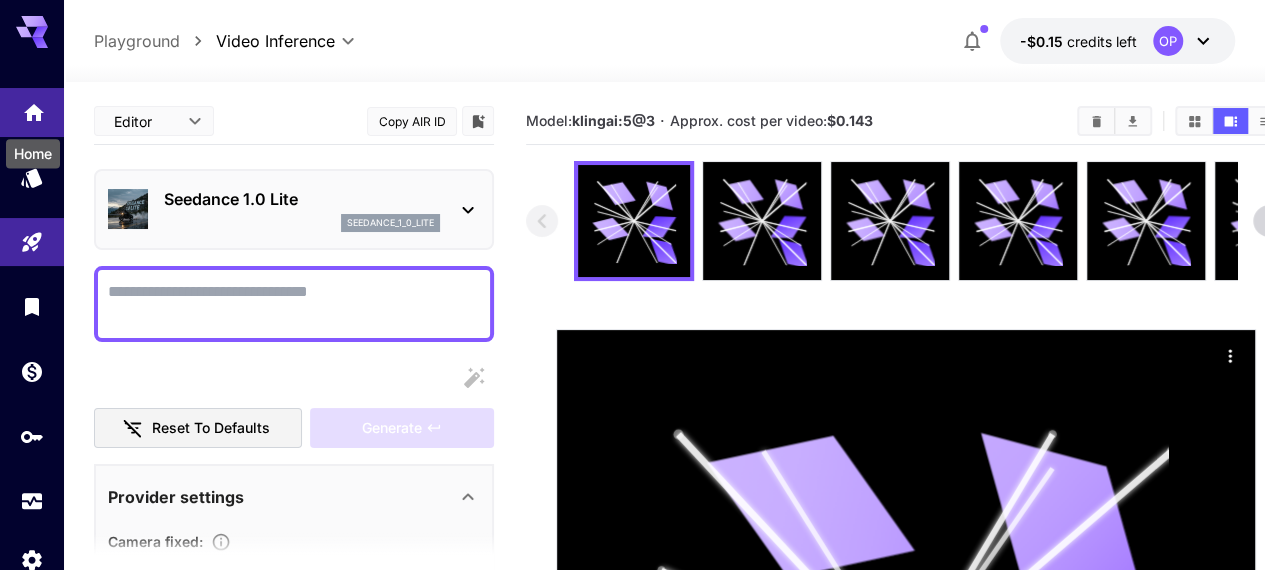 click at bounding box center (32, 112) 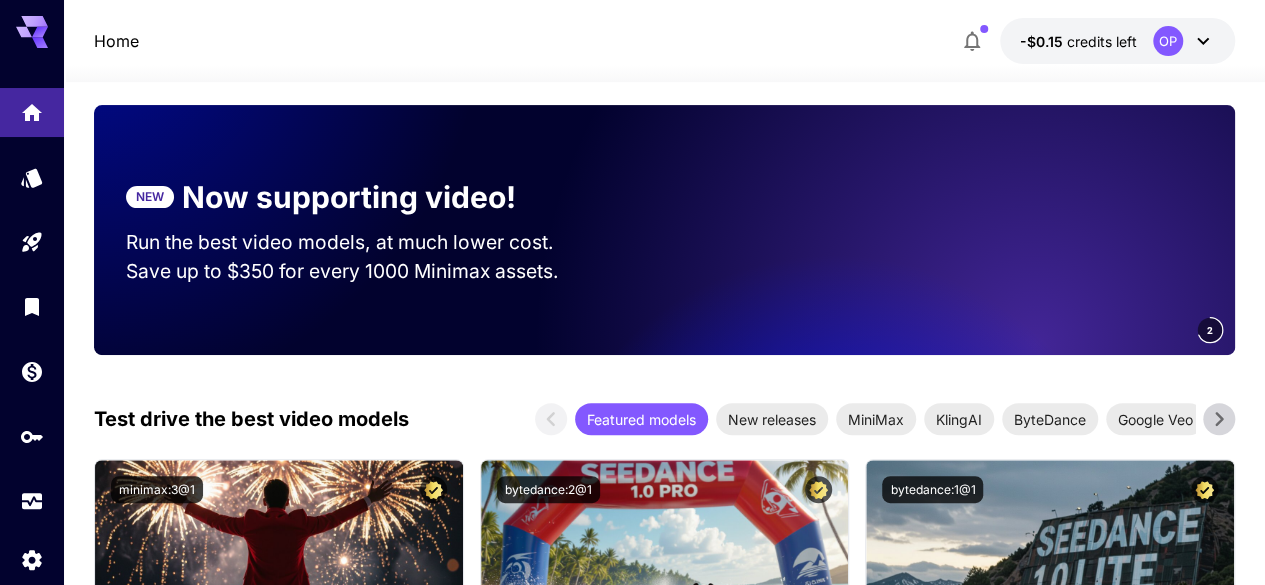 scroll, scrollTop: 0, scrollLeft: 0, axis: both 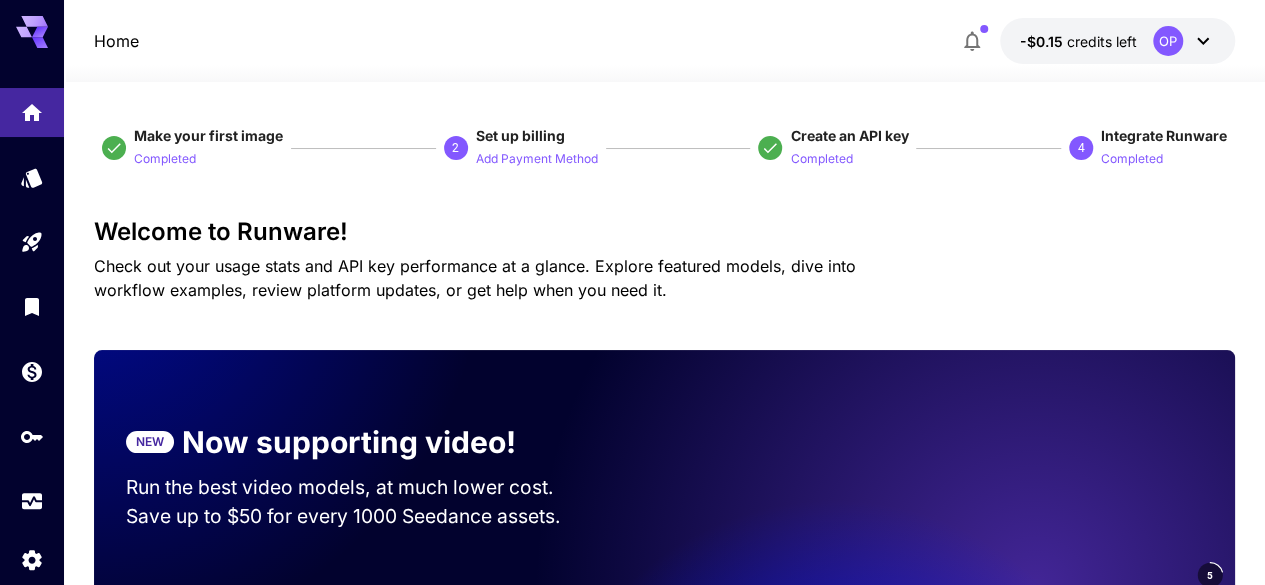 click 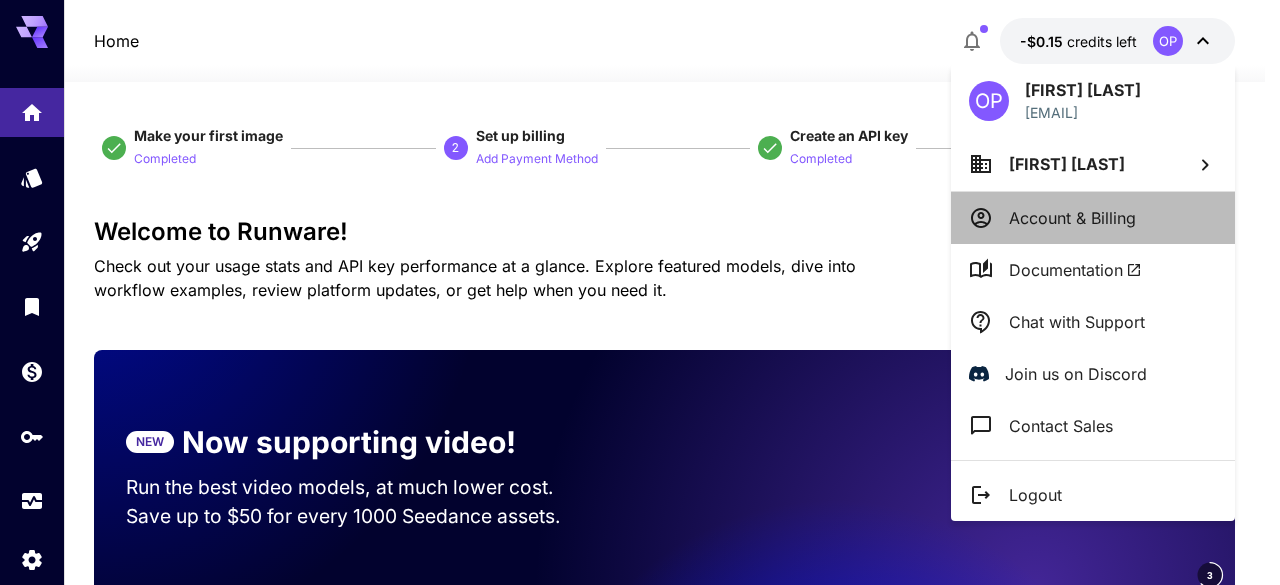 click on "Account & Billing" at bounding box center [1072, 218] 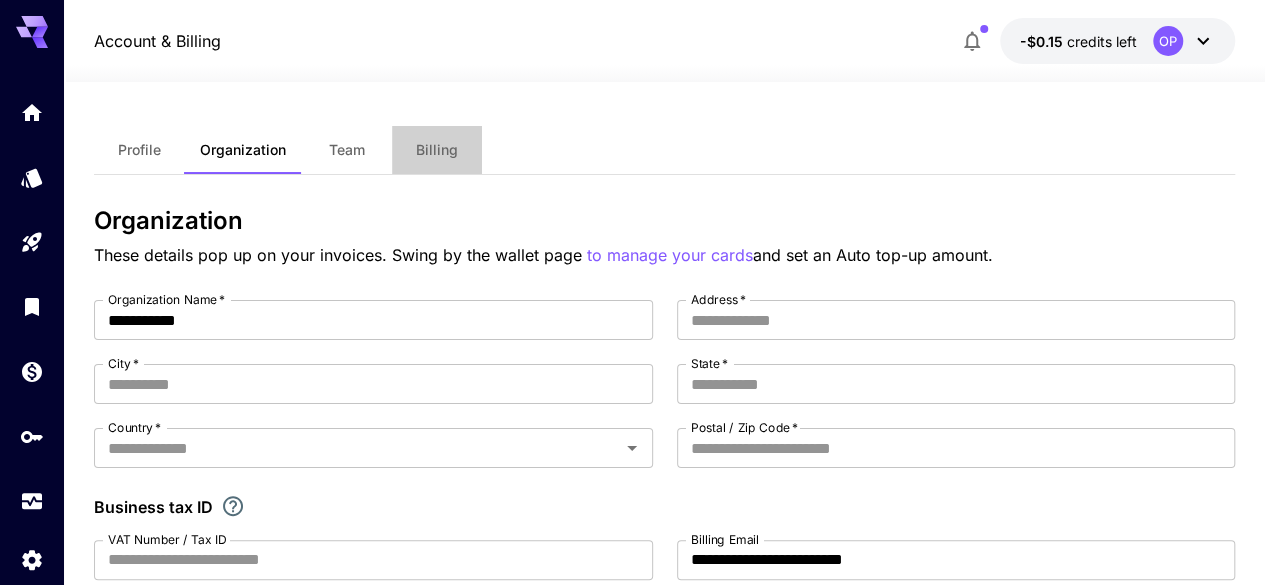 click on "Billing" at bounding box center (437, 150) 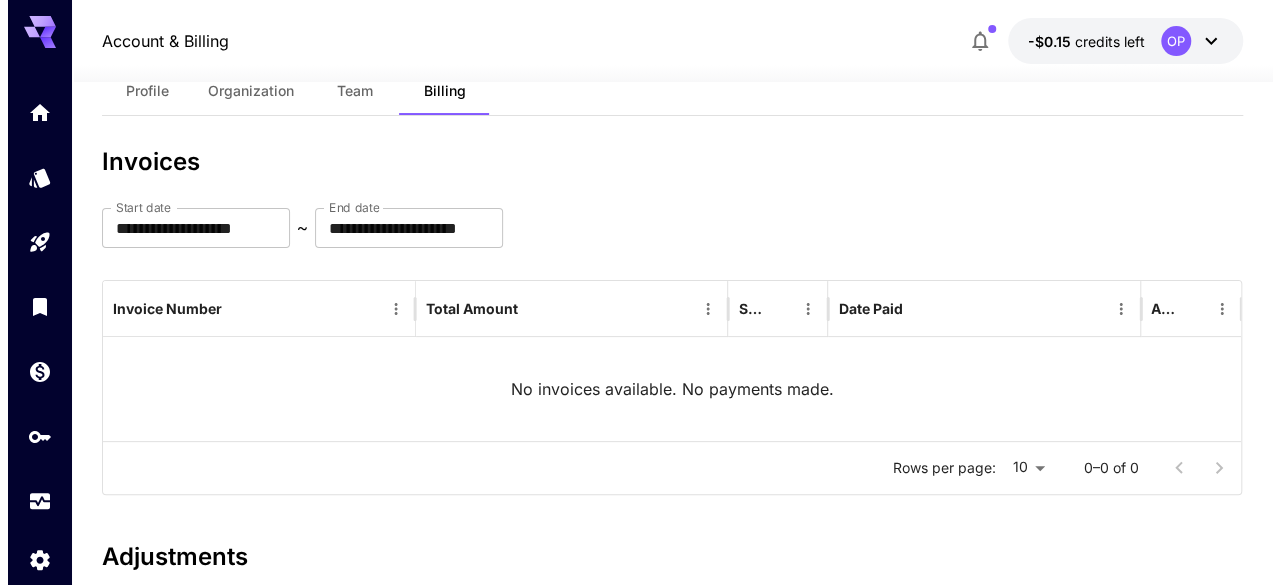 scroll, scrollTop: 0, scrollLeft: 0, axis: both 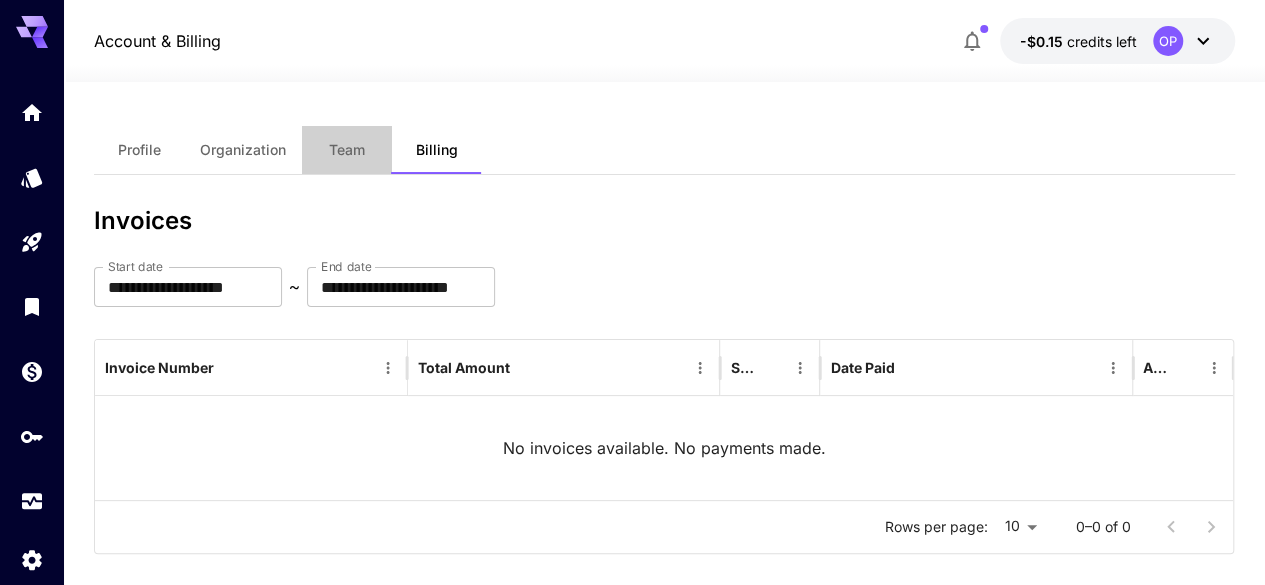 click on "Team" at bounding box center (347, 150) 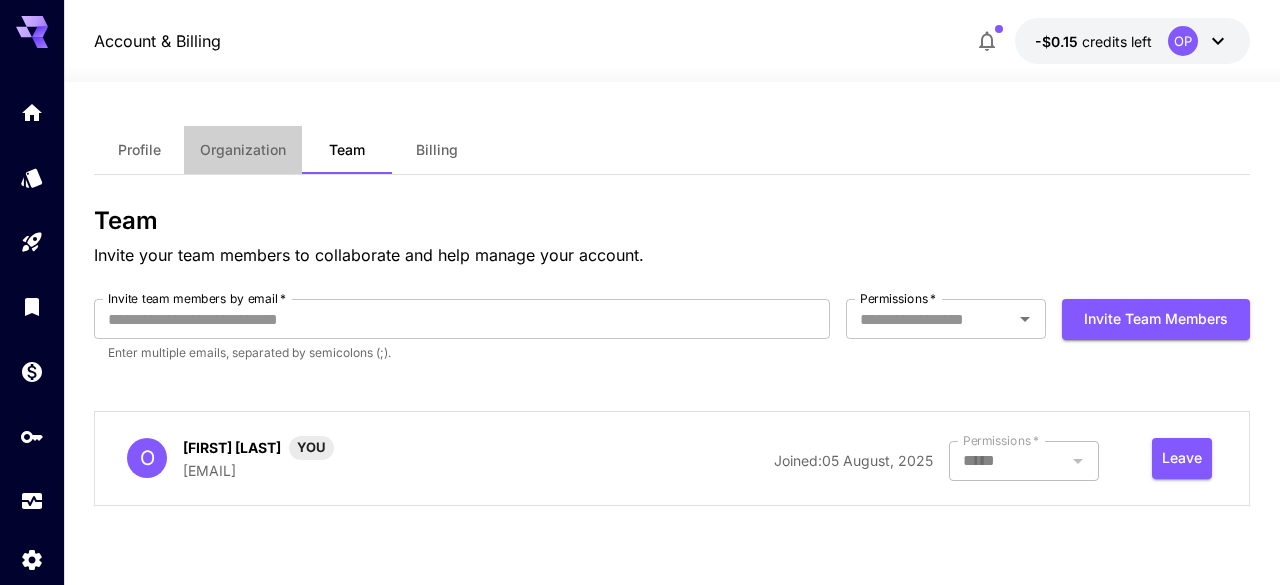 click on "Organization" at bounding box center [243, 150] 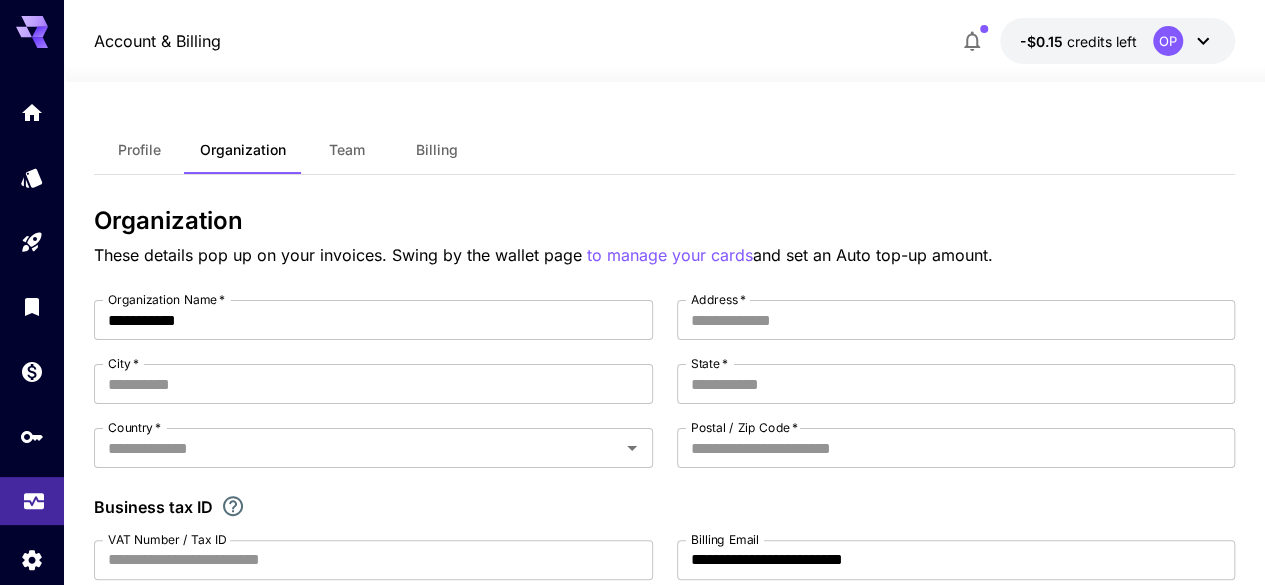 drag, startPoint x: 635, startPoint y: 254, endPoint x: 29, endPoint y: 507, distance: 656.69244 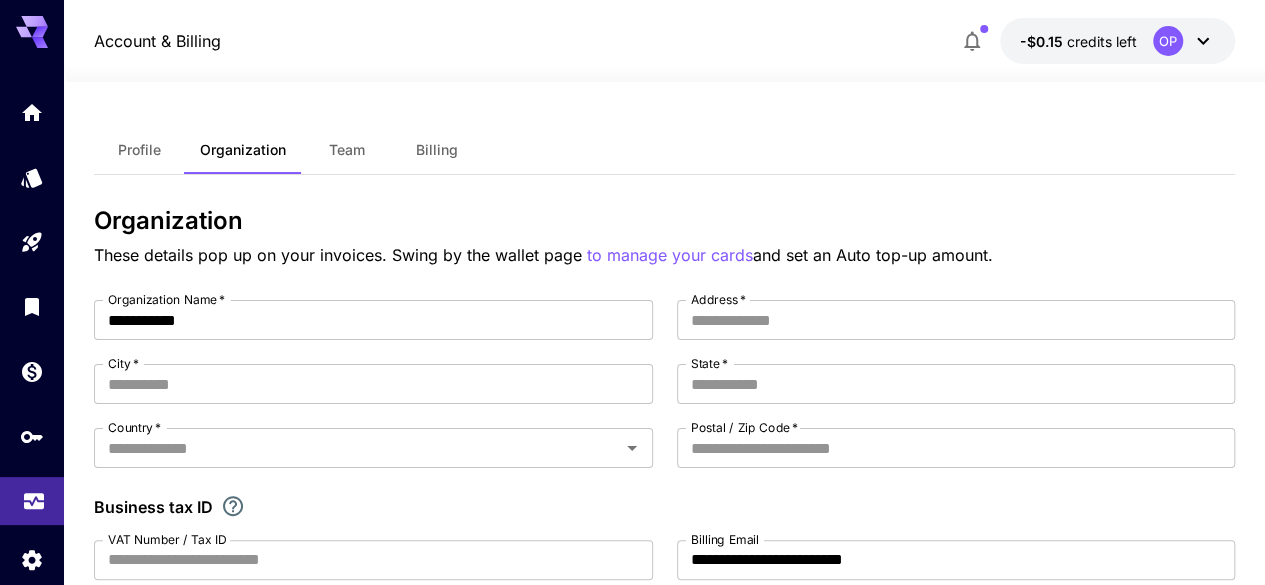 click 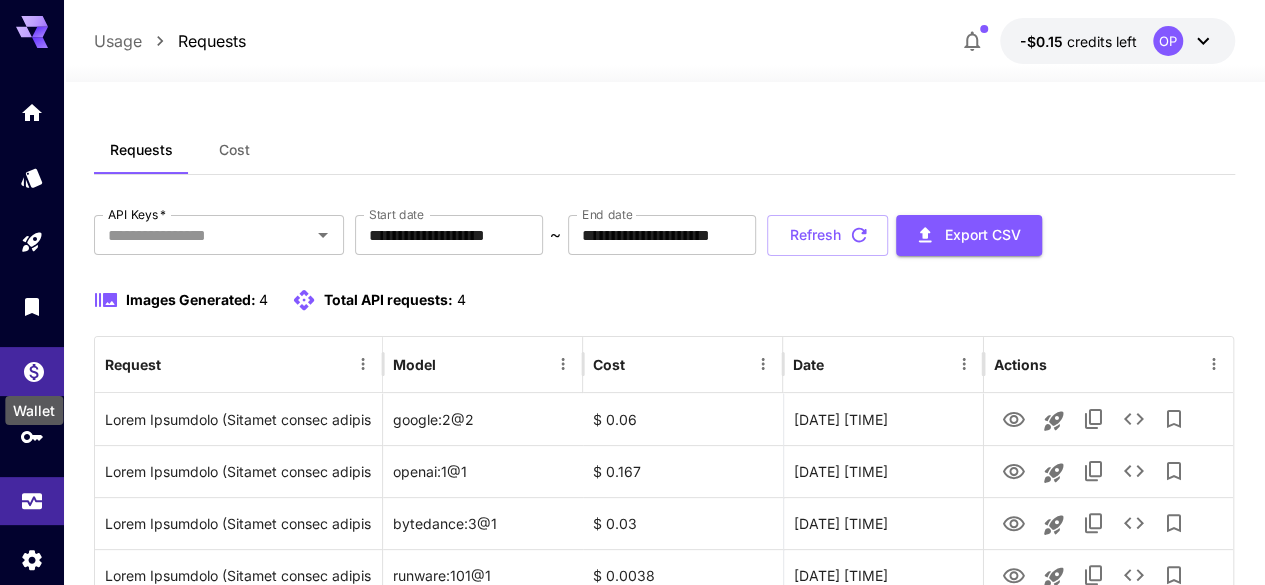 click 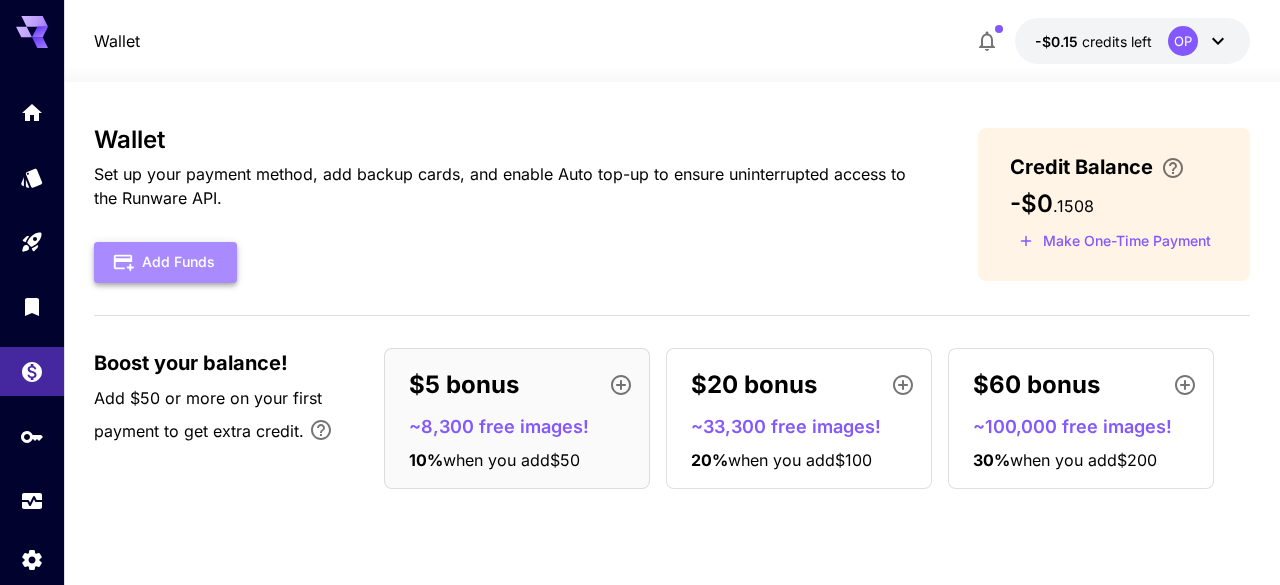 click on "Add Funds" at bounding box center (165, 262) 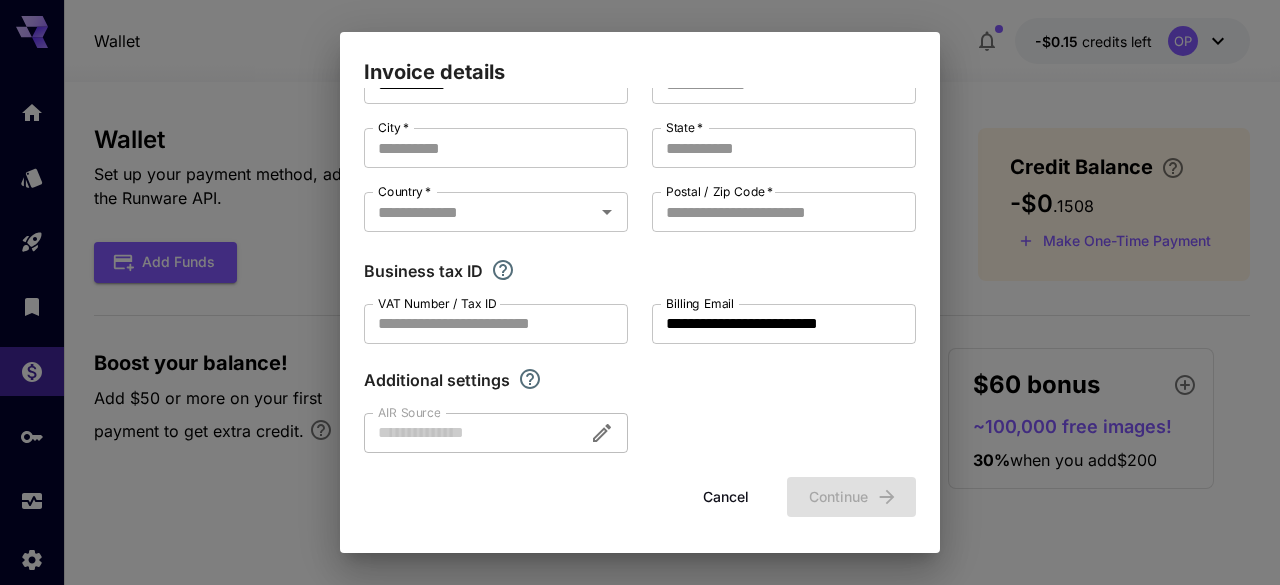 scroll, scrollTop: 0, scrollLeft: 0, axis: both 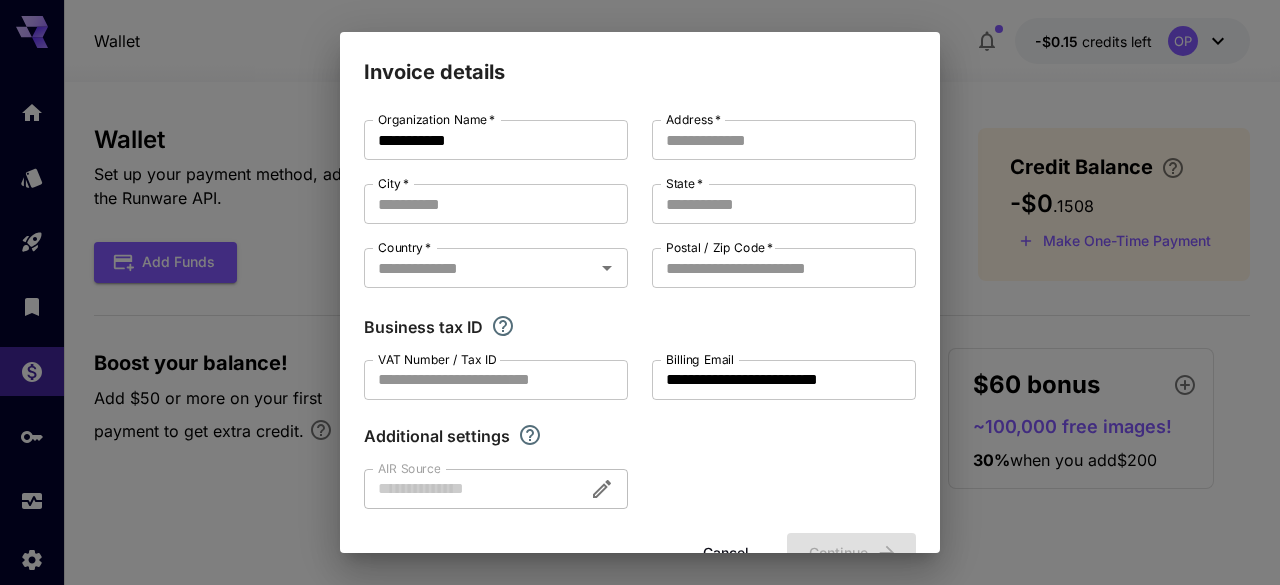click on "**********" at bounding box center (640, 292) 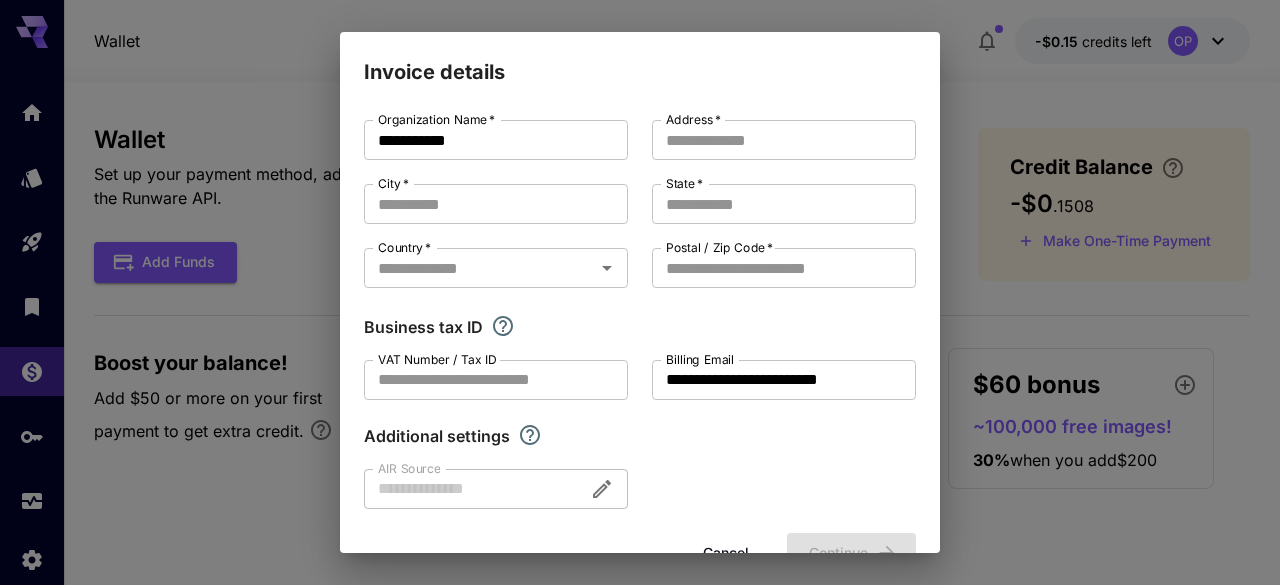scroll, scrollTop: 56, scrollLeft: 0, axis: vertical 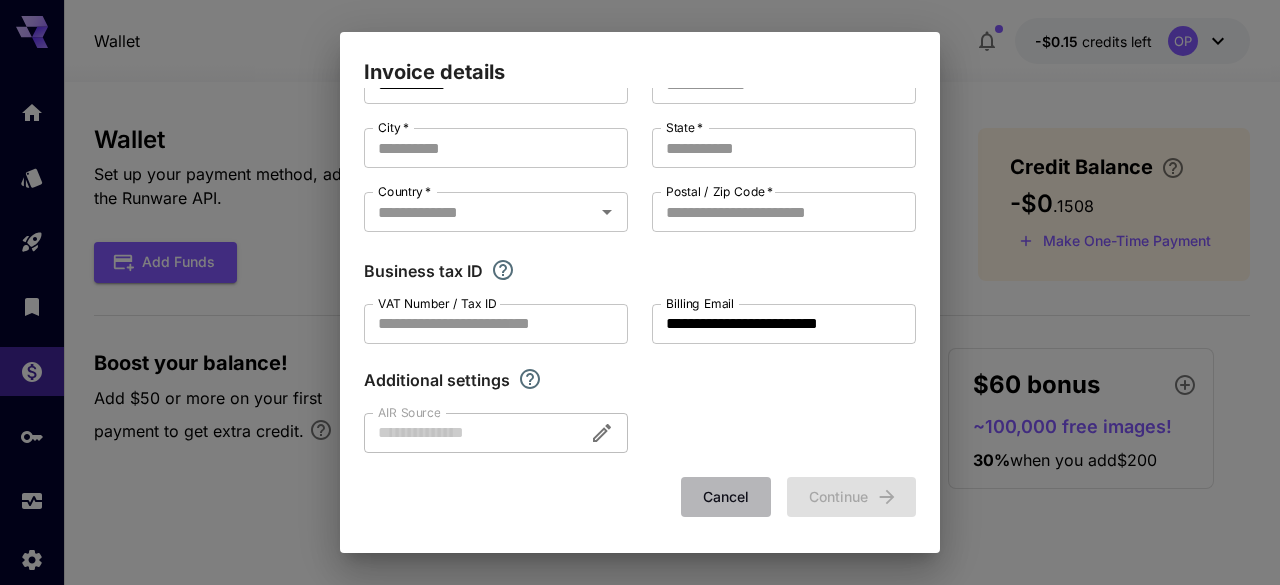 click on "Cancel" at bounding box center (726, 497) 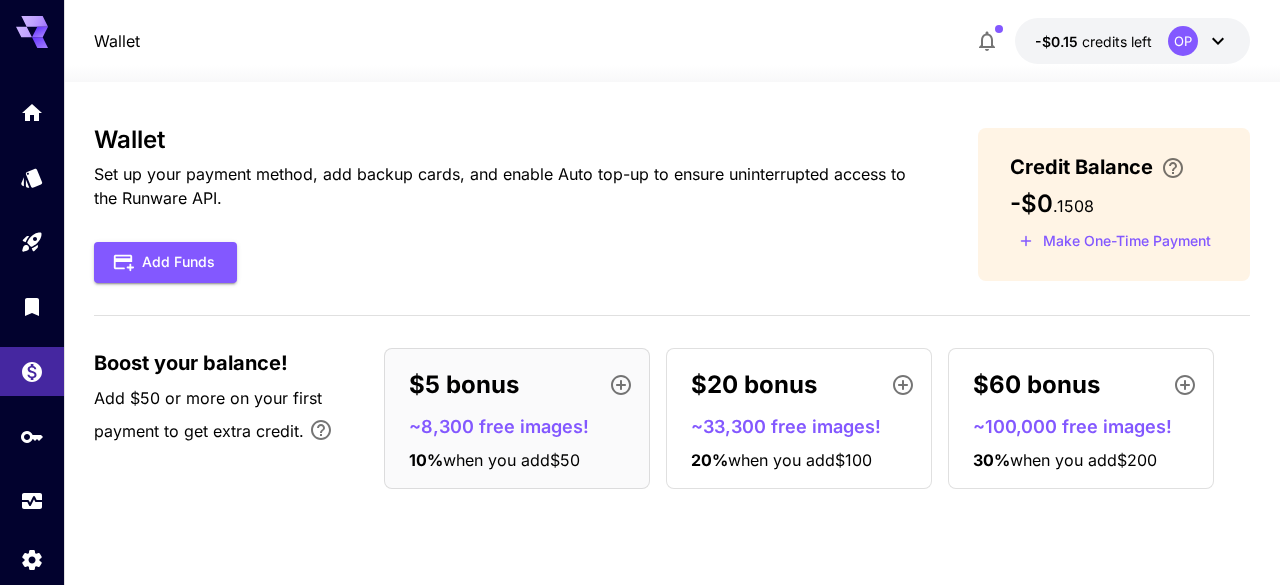 click on "Add Funds" at bounding box center (503, 262) 